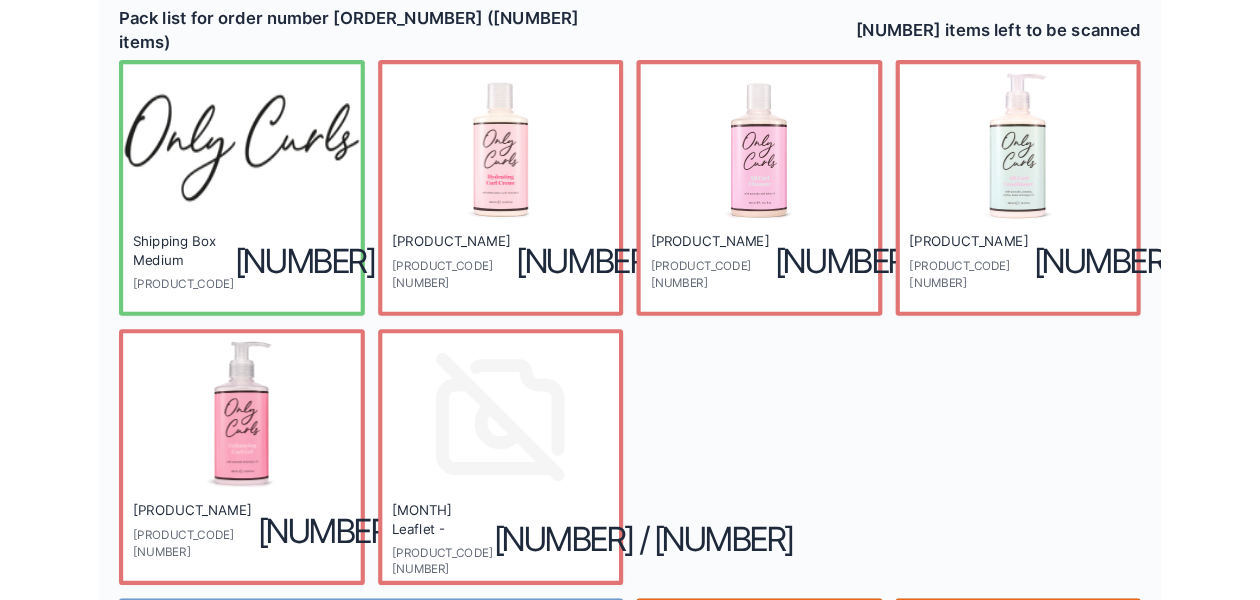 scroll, scrollTop: 0, scrollLeft: 0, axis: both 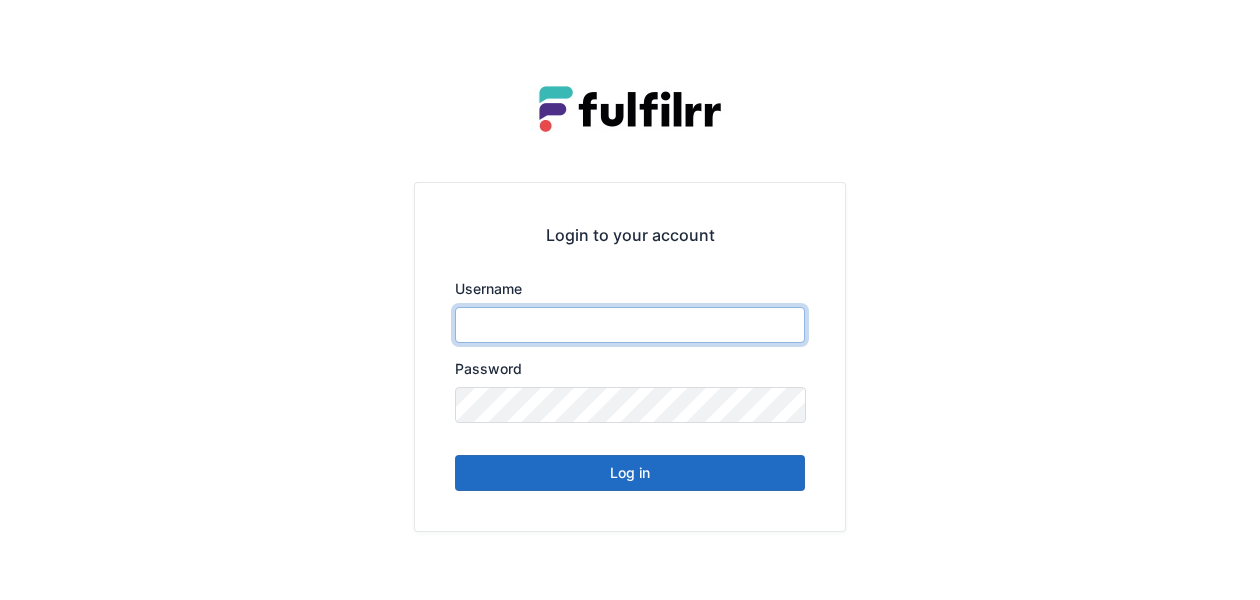 type on "******" 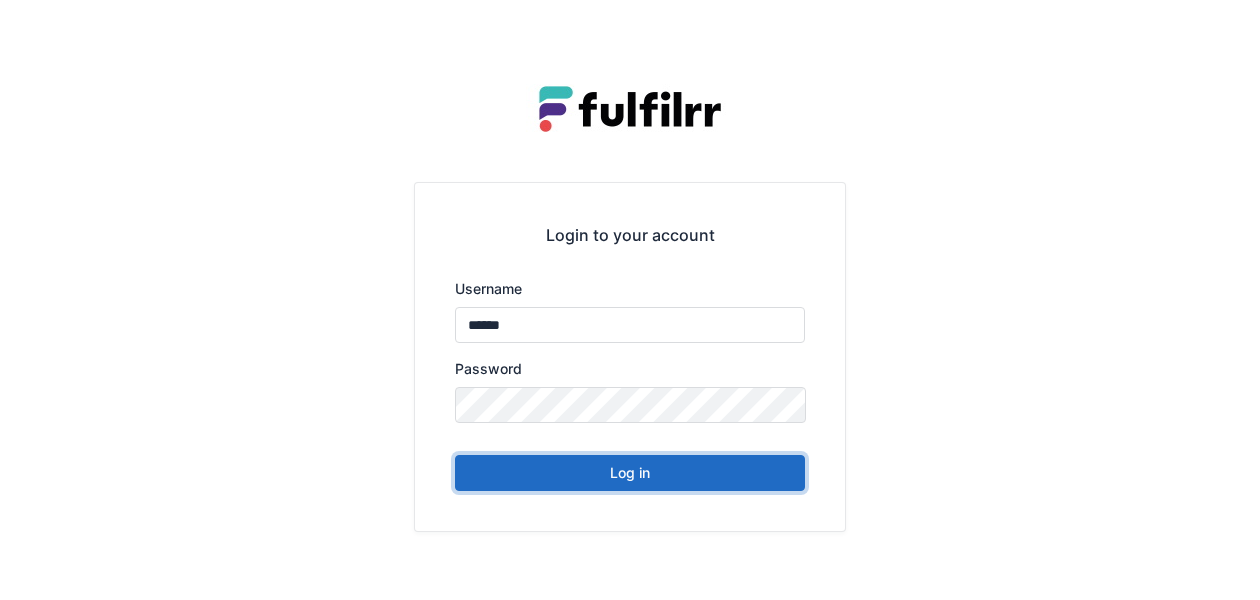 click on "Log in" at bounding box center [630, 473] 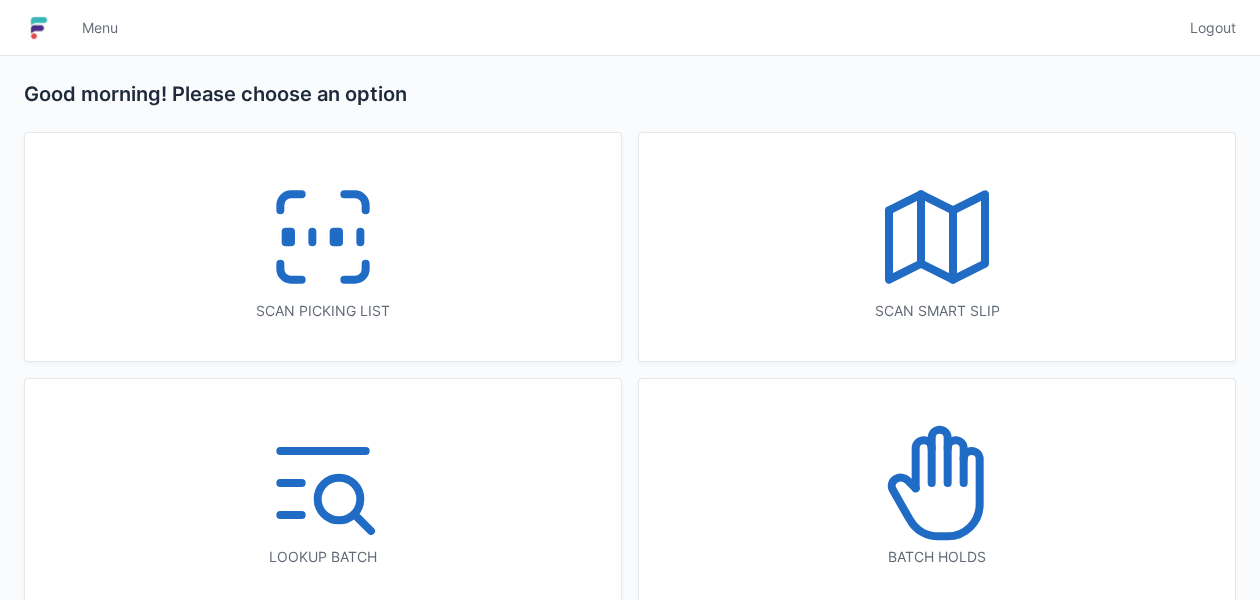 scroll, scrollTop: 0, scrollLeft: 0, axis: both 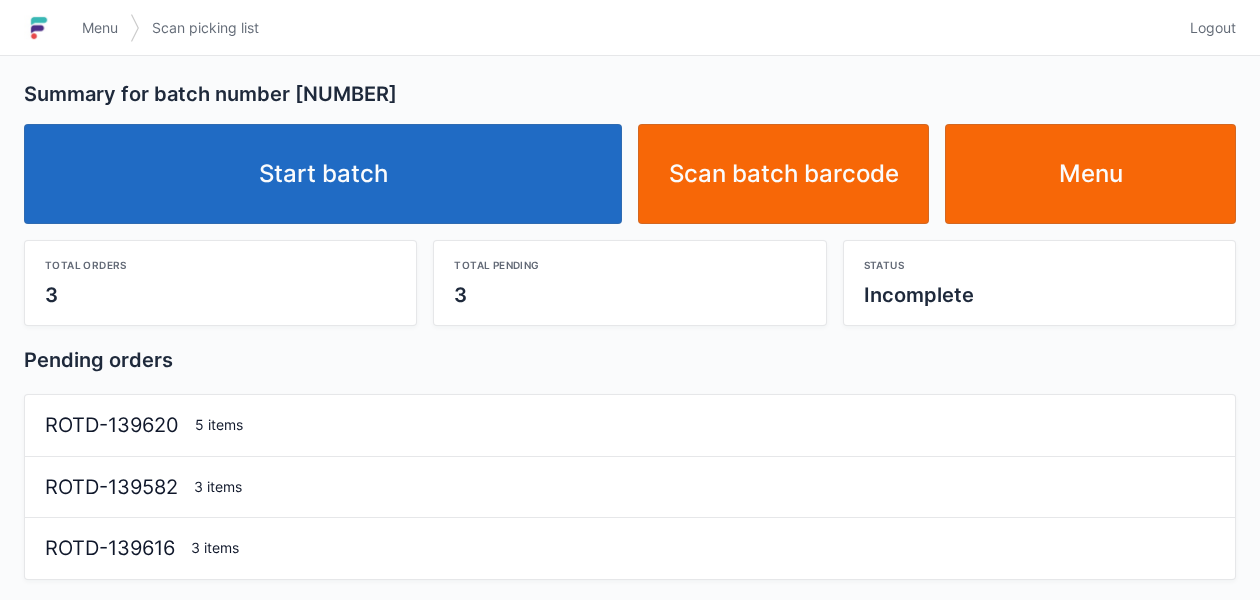 click on "Start batch" at bounding box center (323, 174) 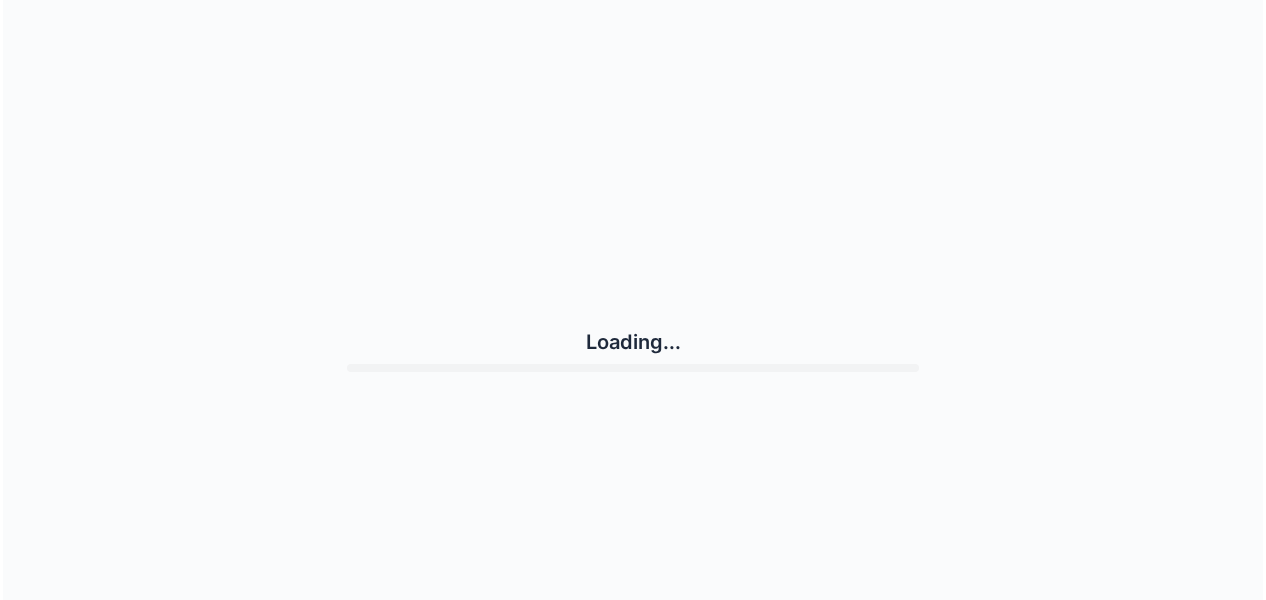scroll, scrollTop: 0, scrollLeft: 0, axis: both 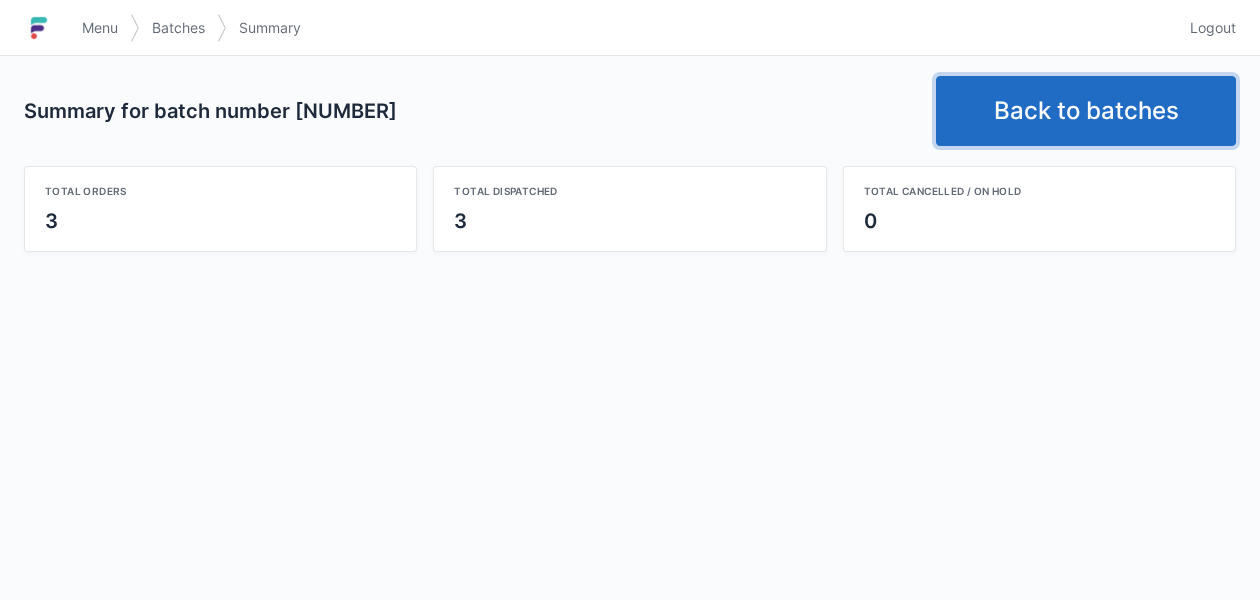 click on "Back to batches" at bounding box center [1086, 111] 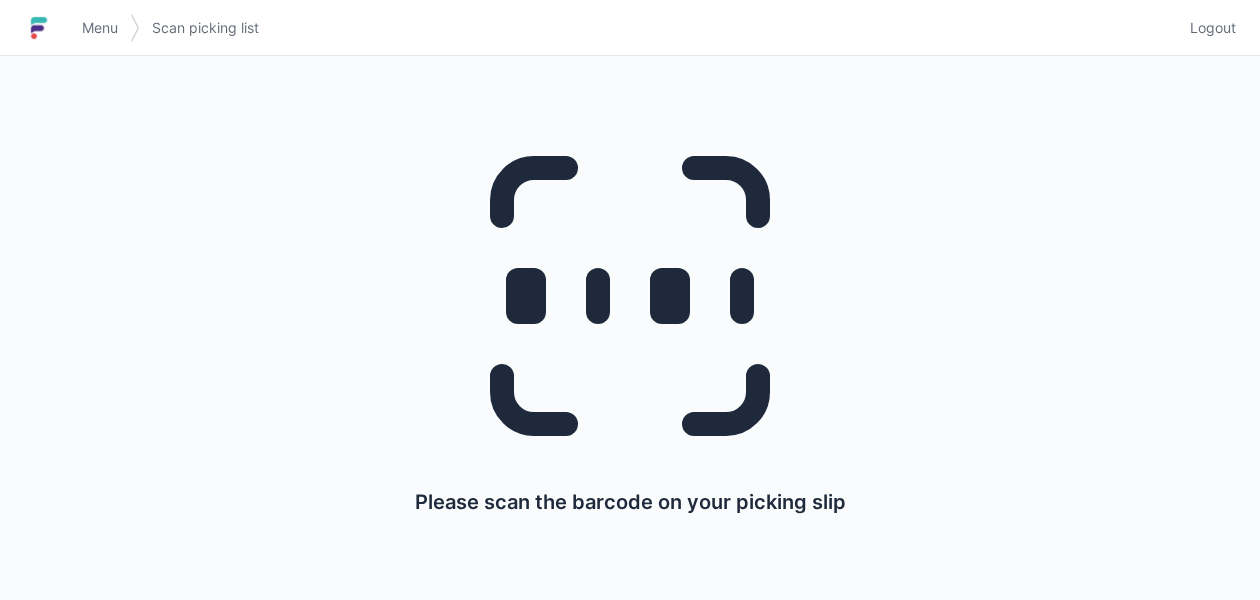 scroll, scrollTop: 0, scrollLeft: 0, axis: both 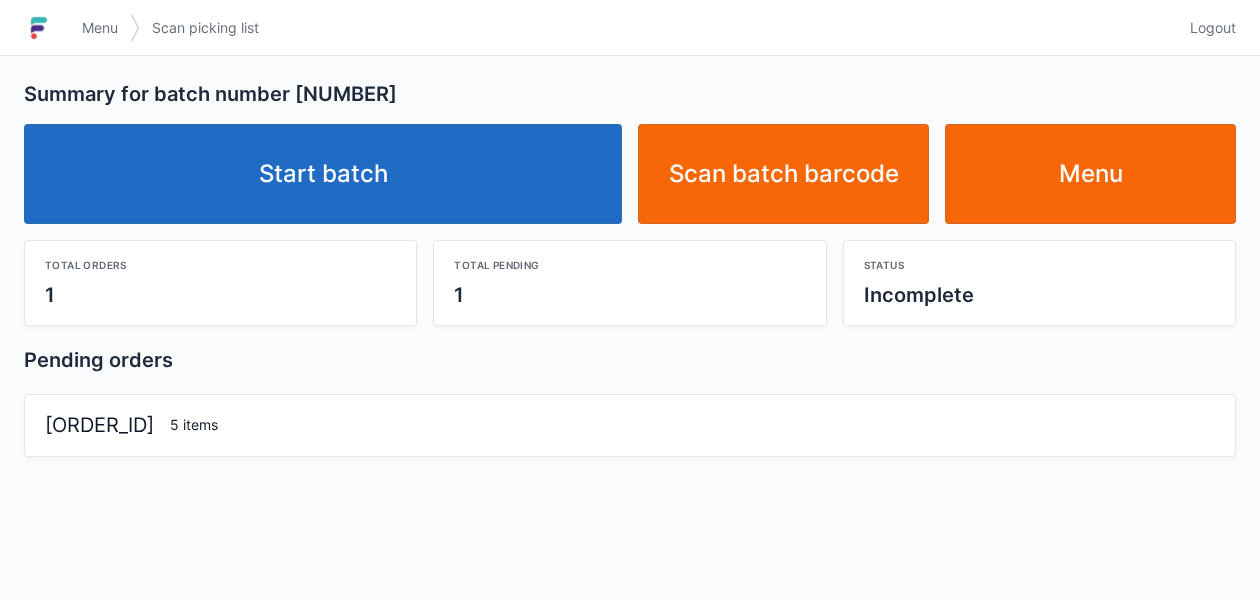 click on "Start batch" at bounding box center (323, 174) 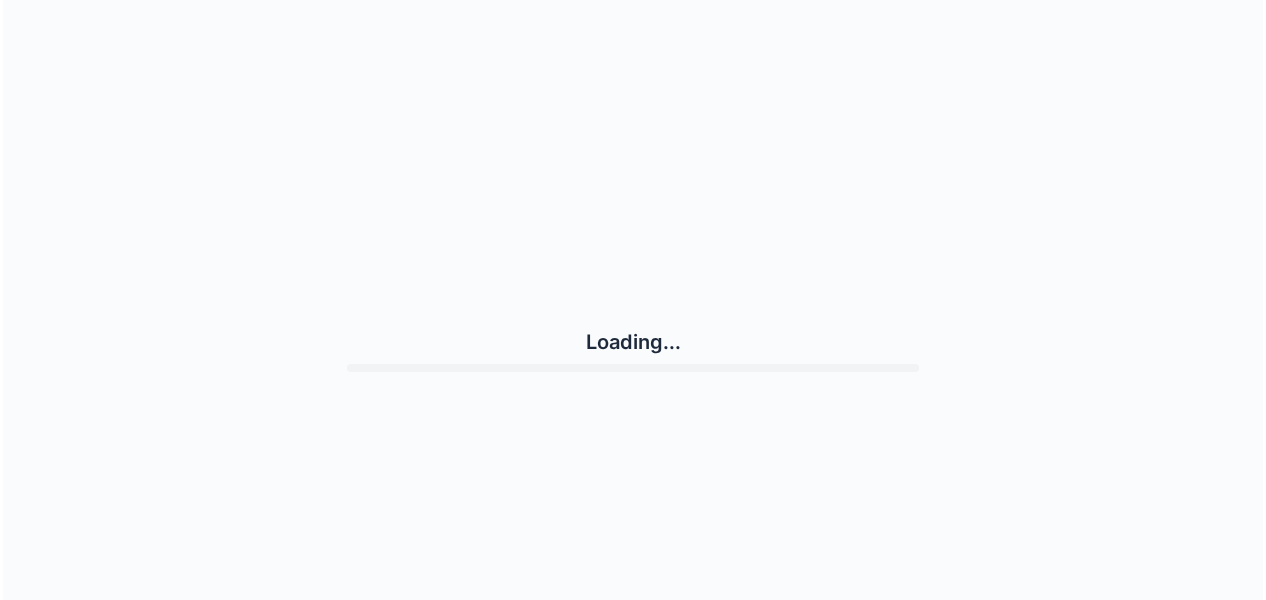 scroll, scrollTop: 0, scrollLeft: 0, axis: both 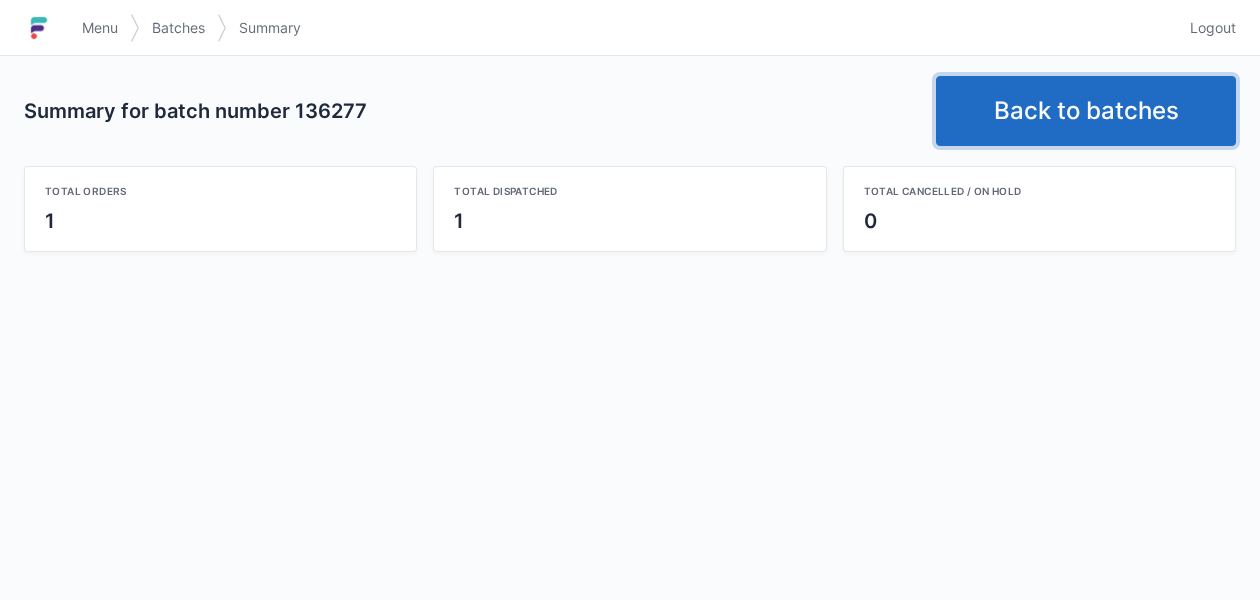 click on "Back to batches" at bounding box center [1086, 111] 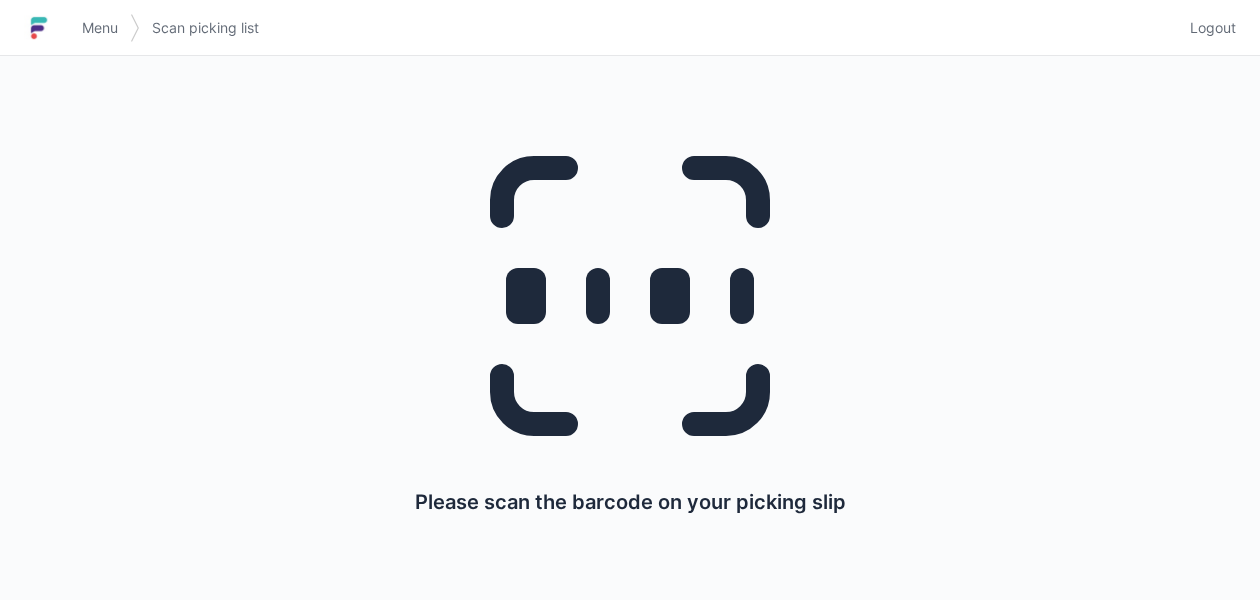 scroll, scrollTop: 0, scrollLeft: 0, axis: both 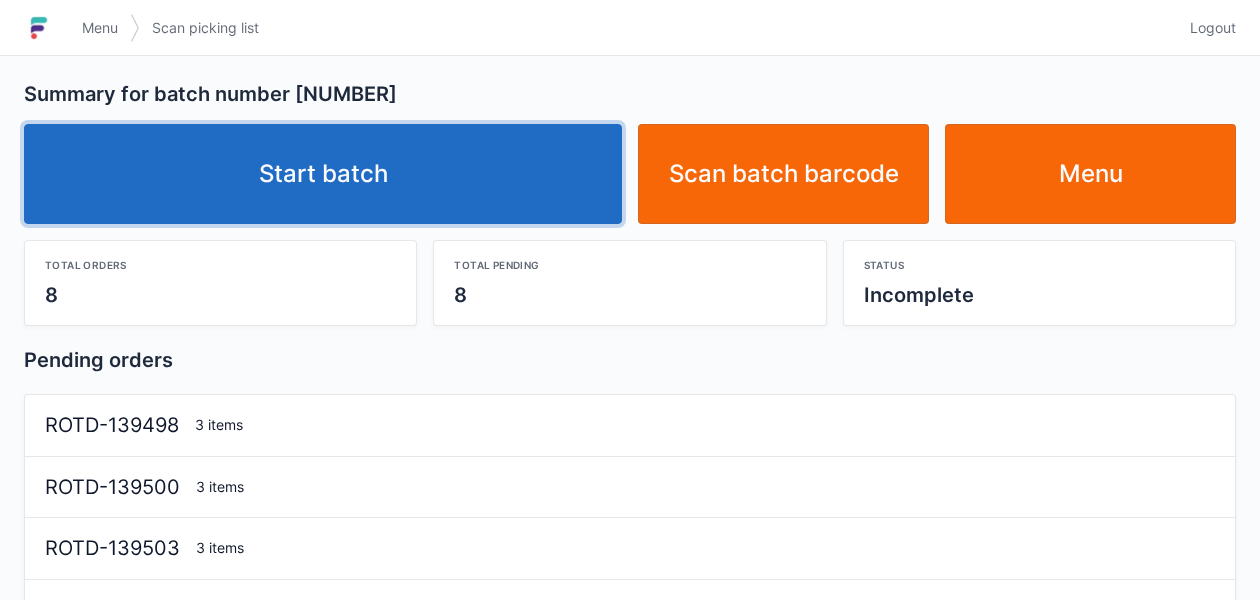 click on "Start batch" at bounding box center [323, 174] 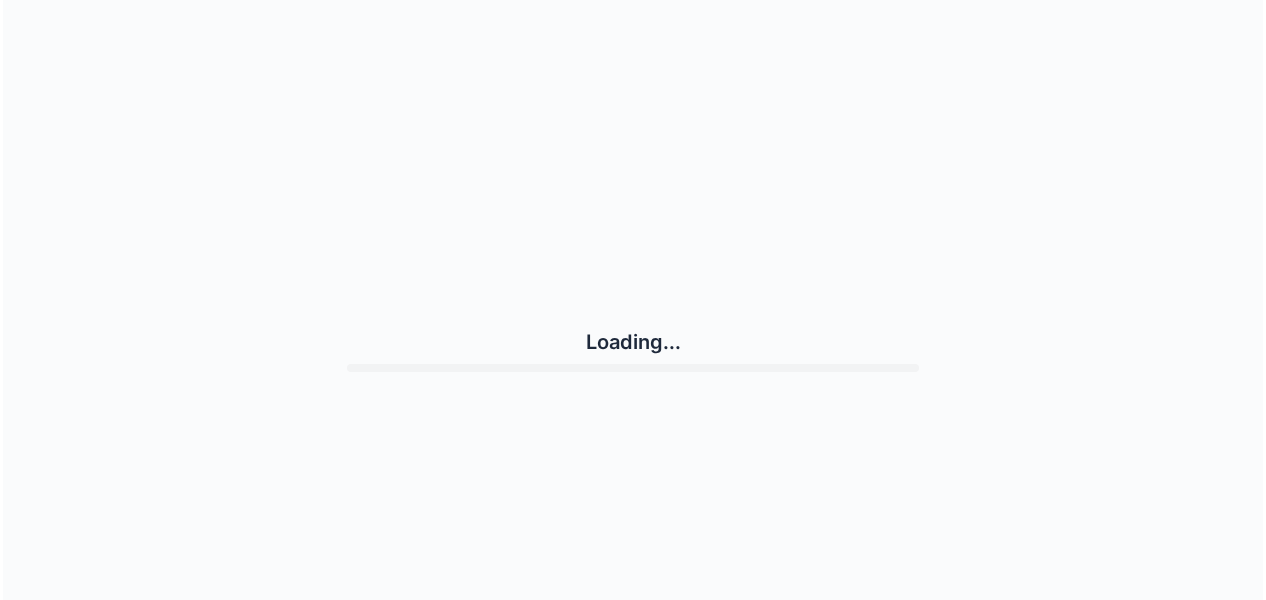 scroll, scrollTop: 0, scrollLeft: 0, axis: both 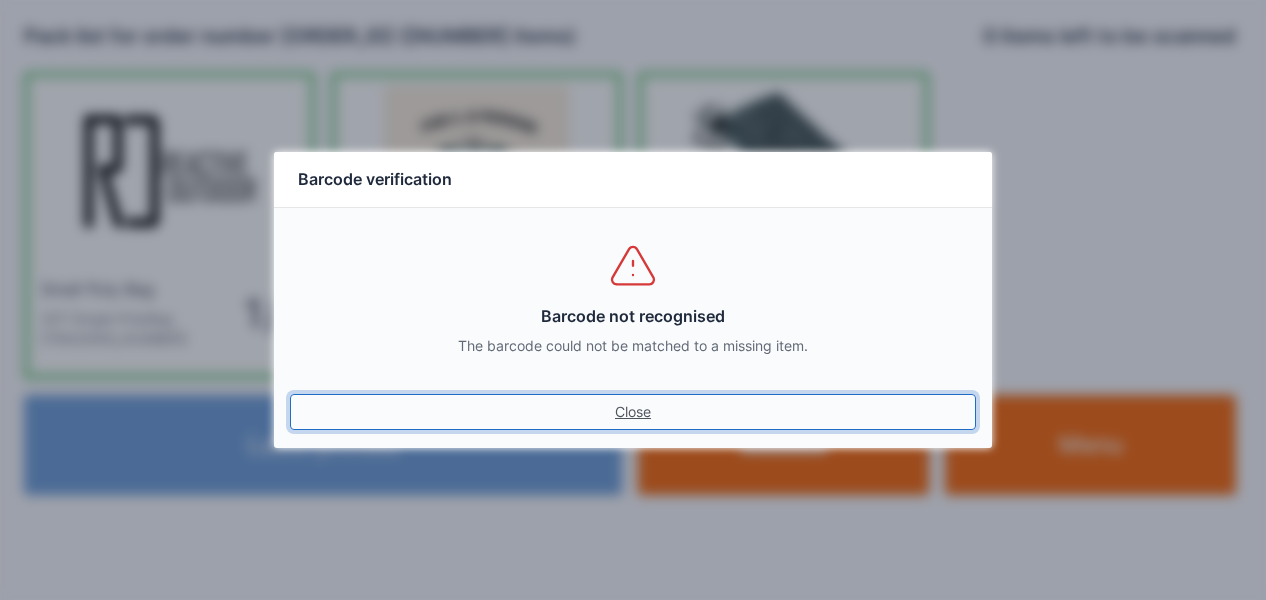click on "Close" at bounding box center (633, 412) 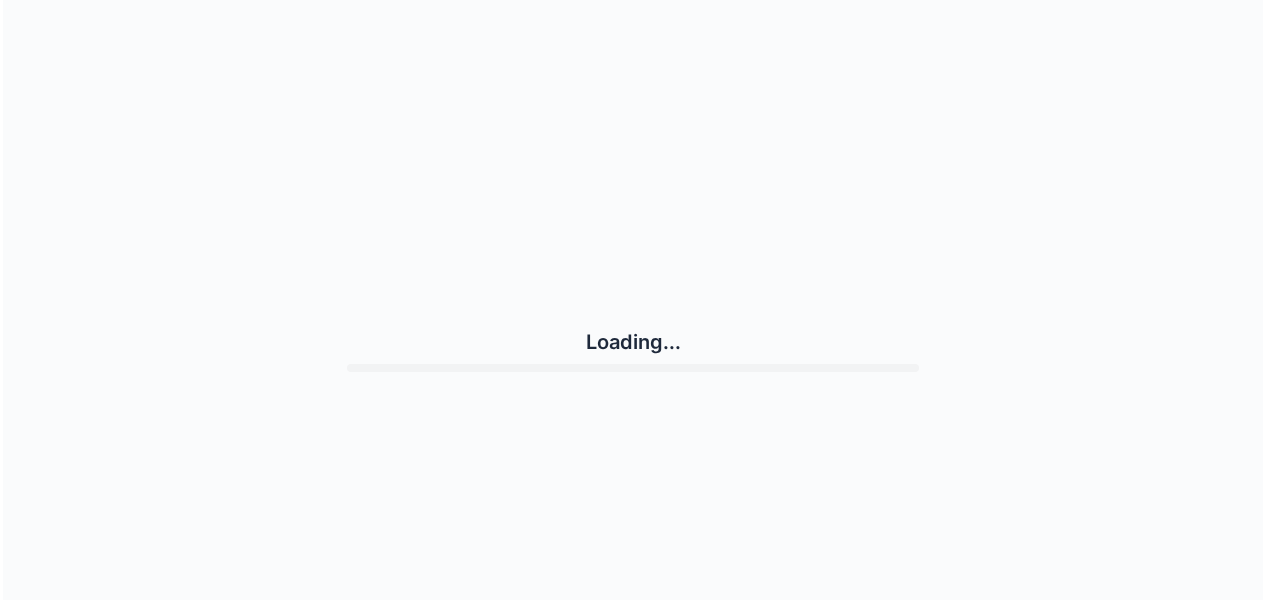scroll, scrollTop: 0, scrollLeft: 0, axis: both 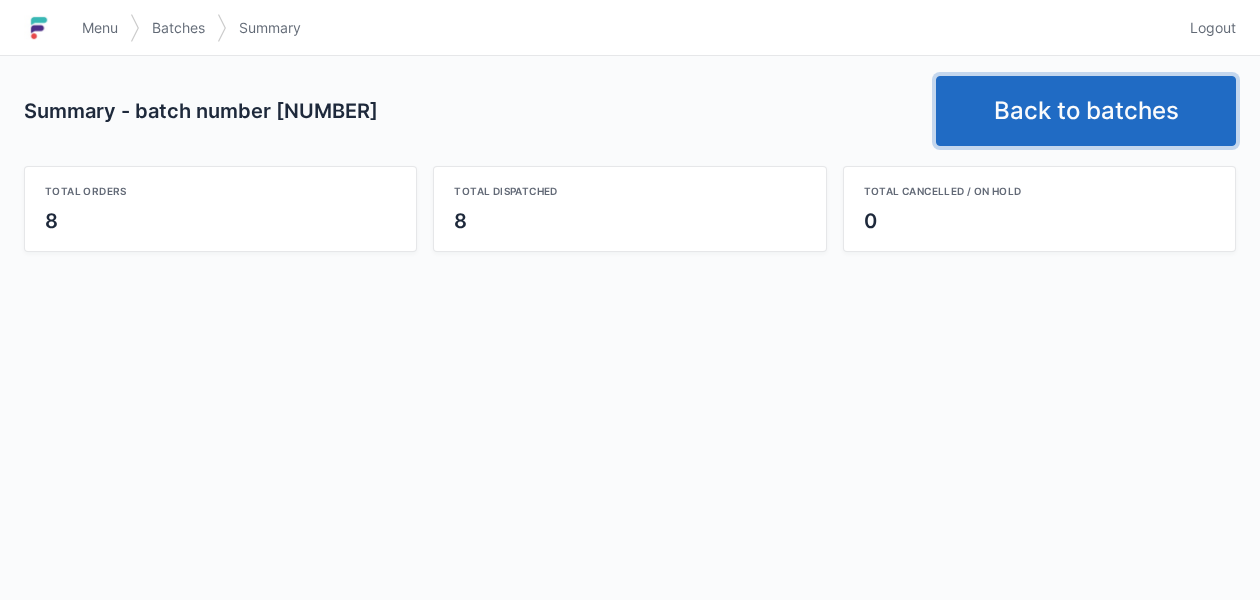 click on "Back to batches" at bounding box center (1086, 111) 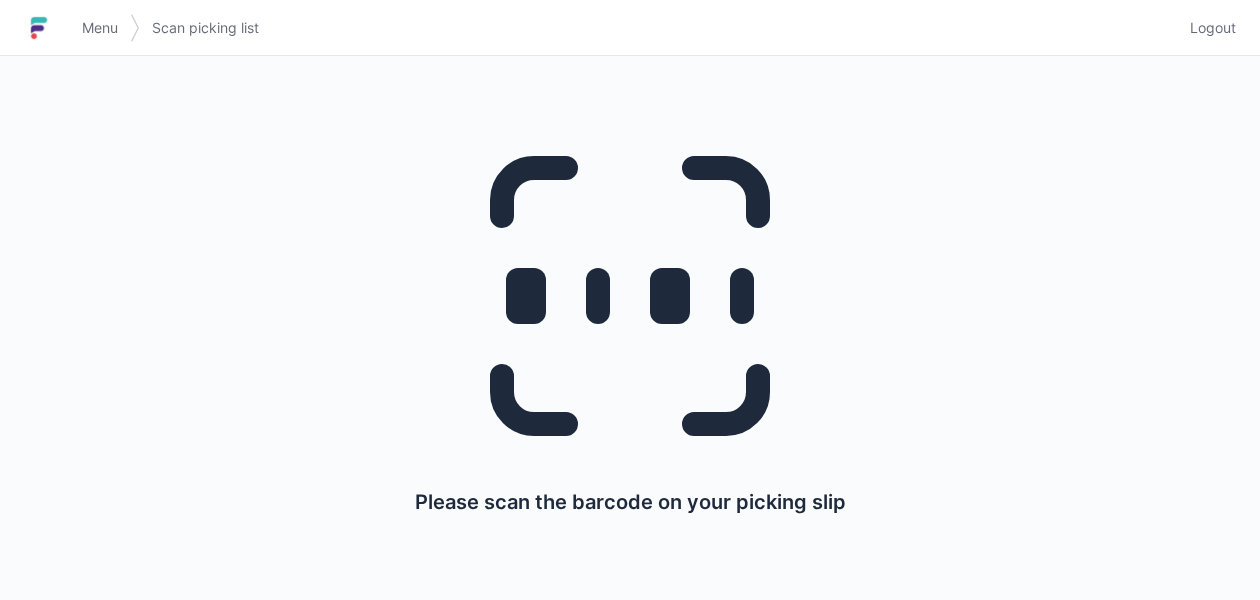 scroll, scrollTop: 0, scrollLeft: 0, axis: both 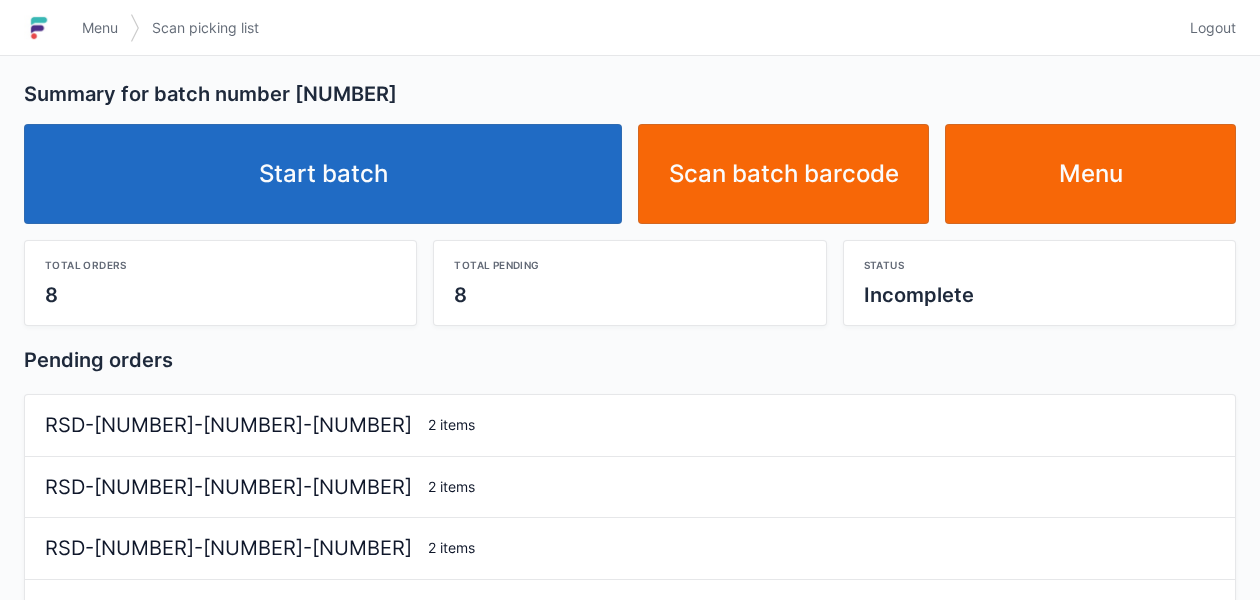 click on "Start batch" at bounding box center (323, 174) 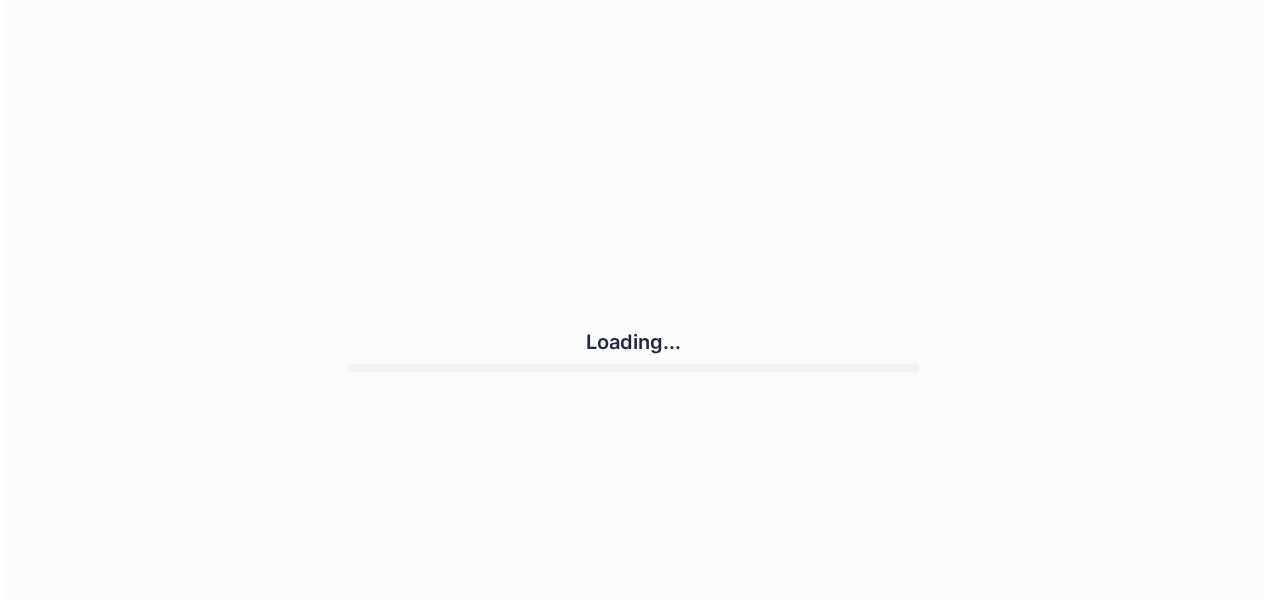 scroll, scrollTop: 0, scrollLeft: 0, axis: both 